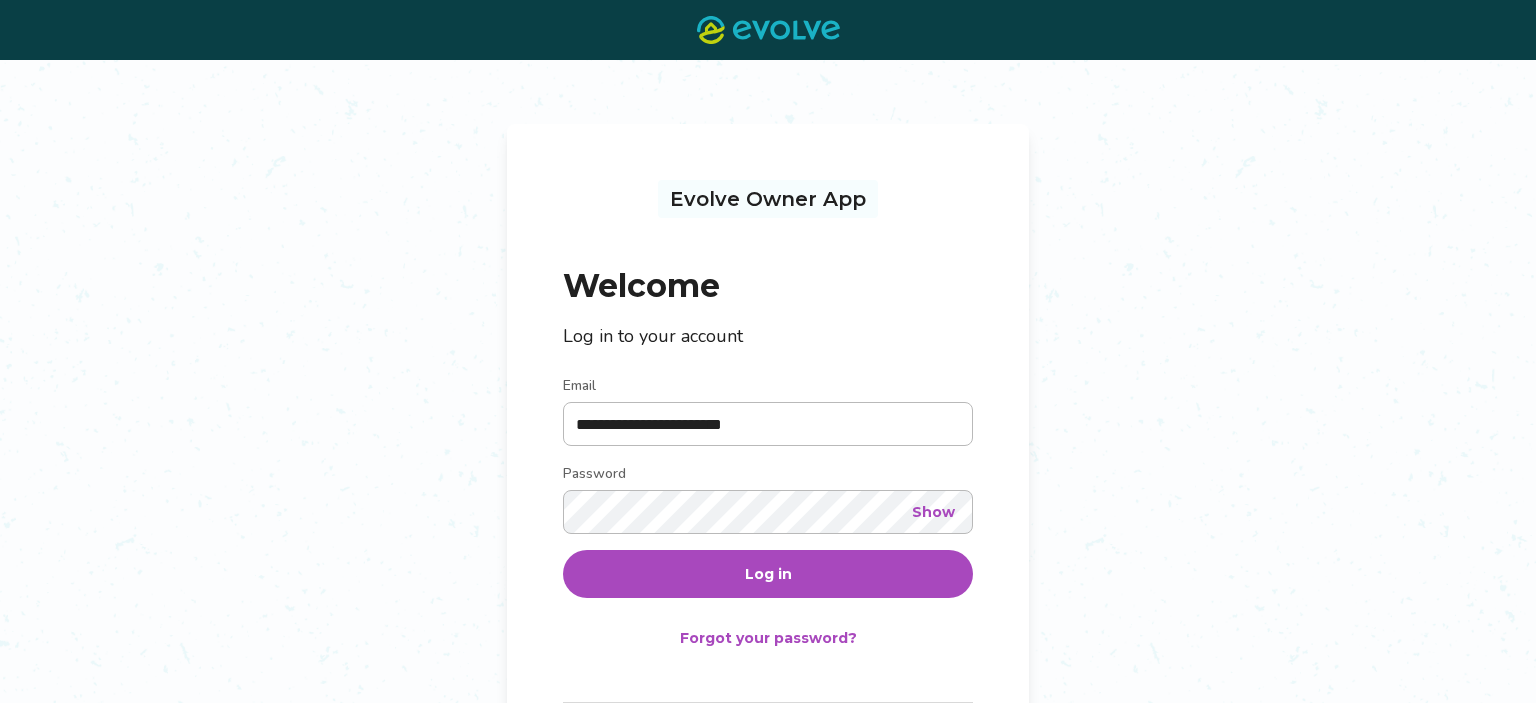 scroll, scrollTop: 0, scrollLeft: 0, axis: both 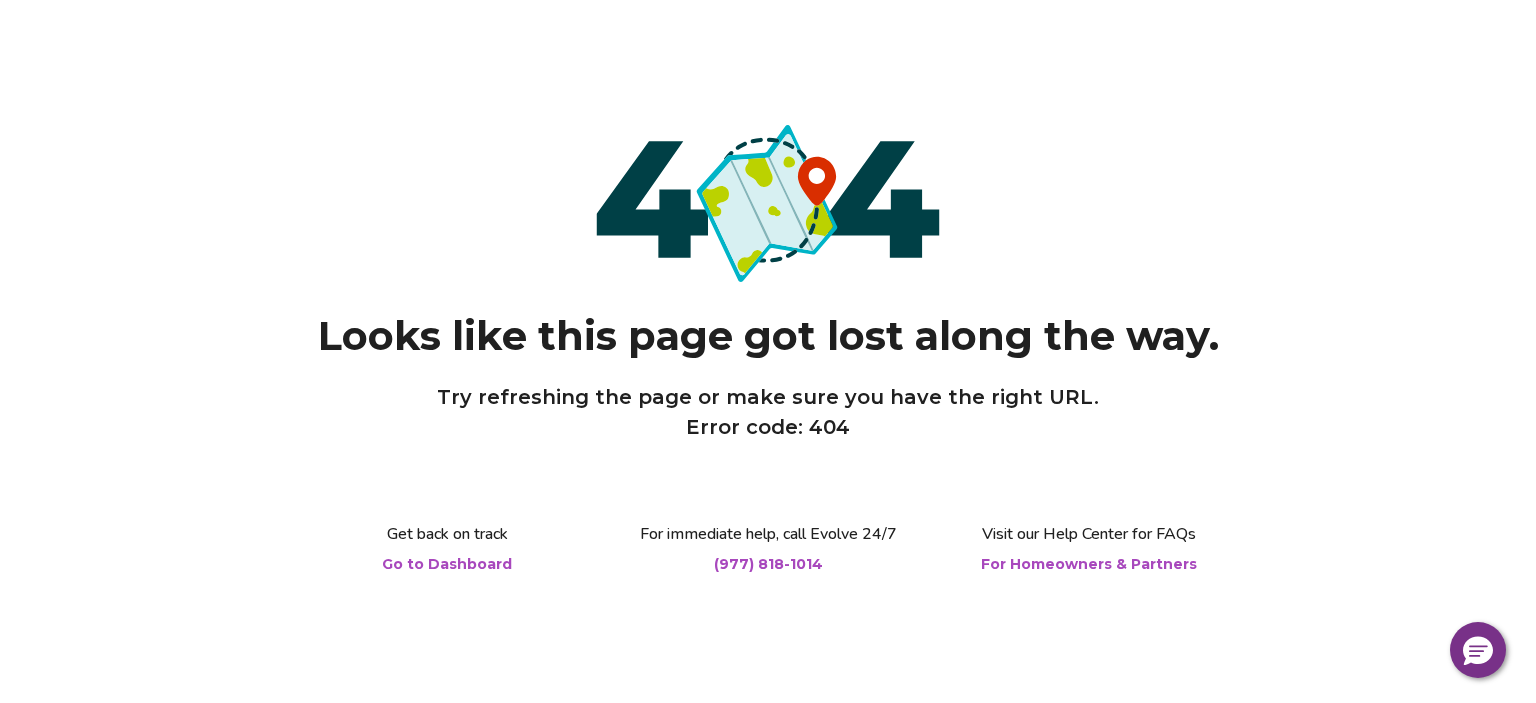 click on "Go to Dashboard" at bounding box center (447, 564) 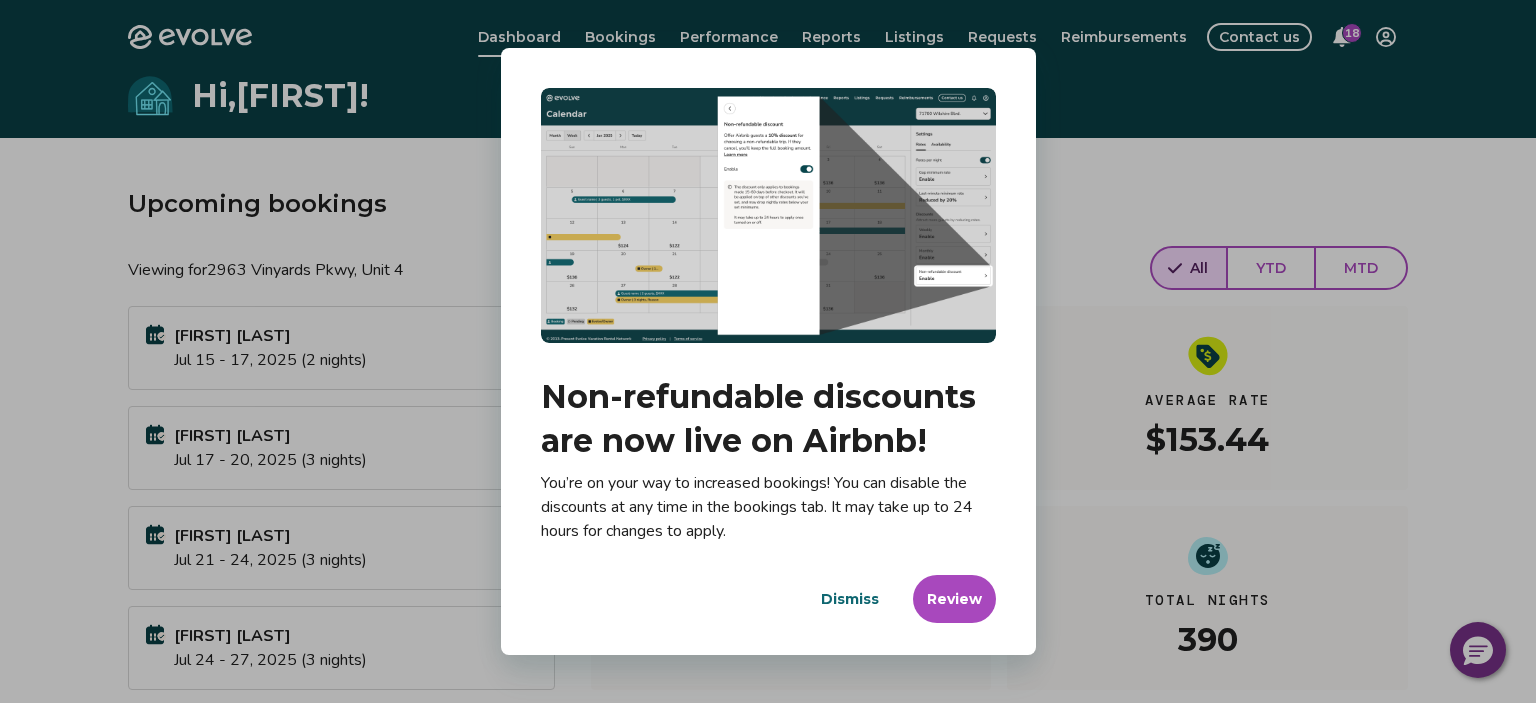click on "Dismiss" at bounding box center (850, 599) 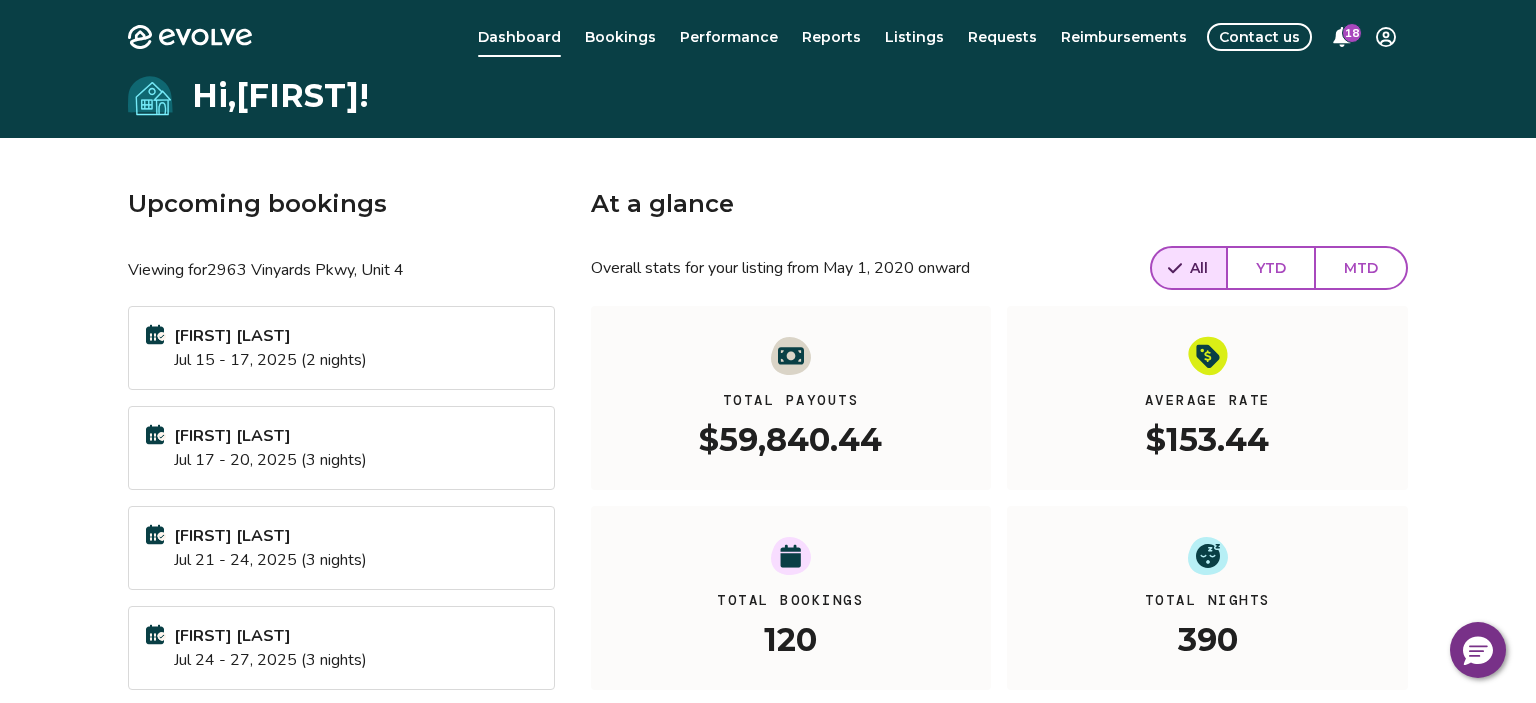 click on "Reimbursements" at bounding box center [1124, 37] 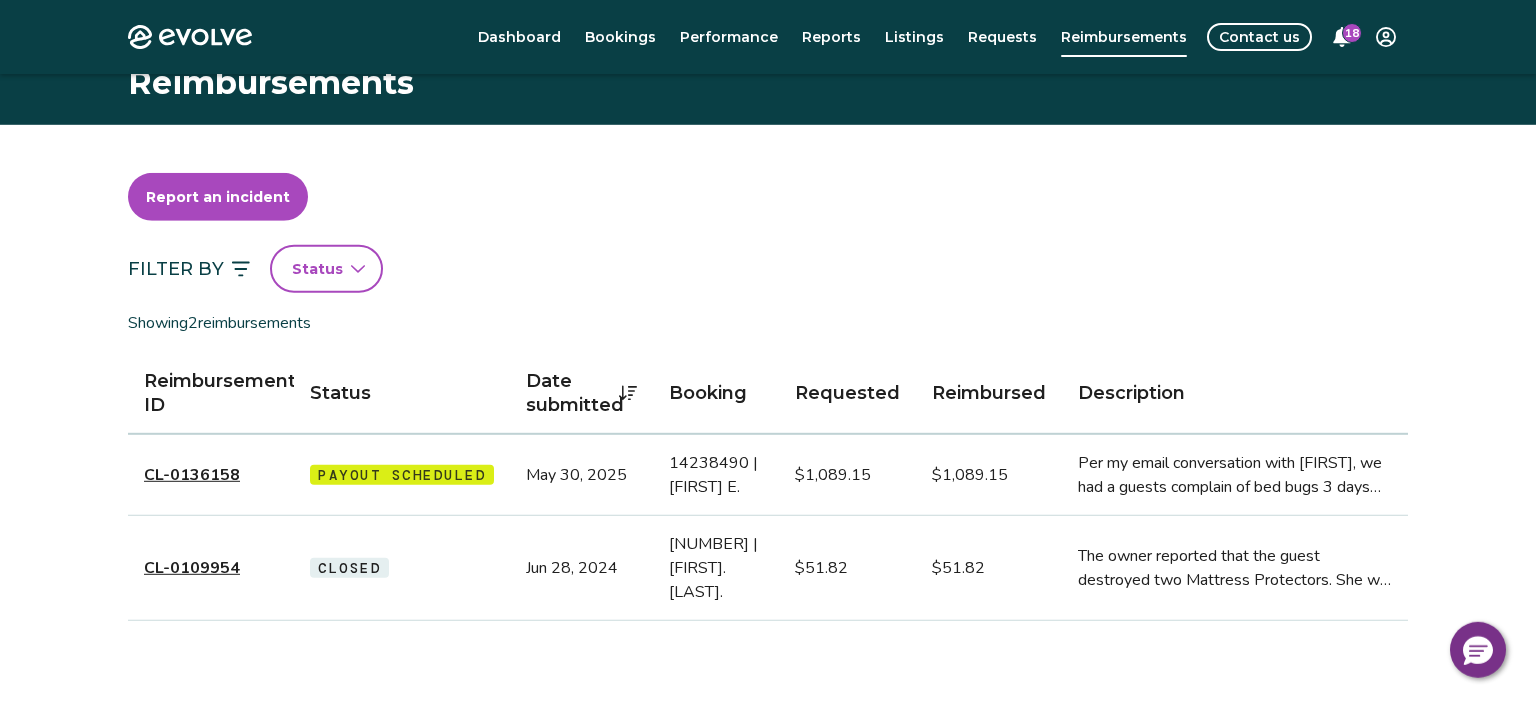 scroll, scrollTop: 15, scrollLeft: 0, axis: vertical 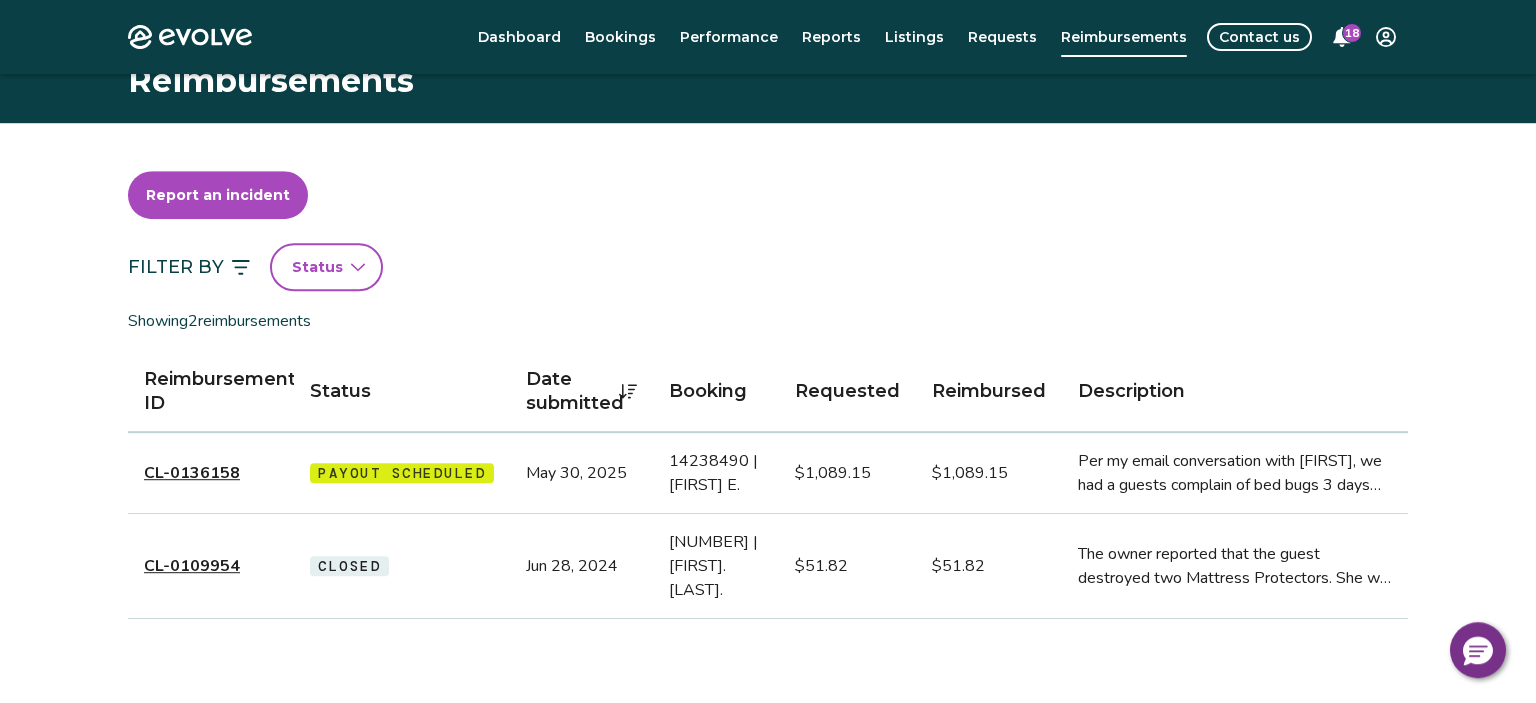 click on "CL-0136158" at bounding box center (192, 473) 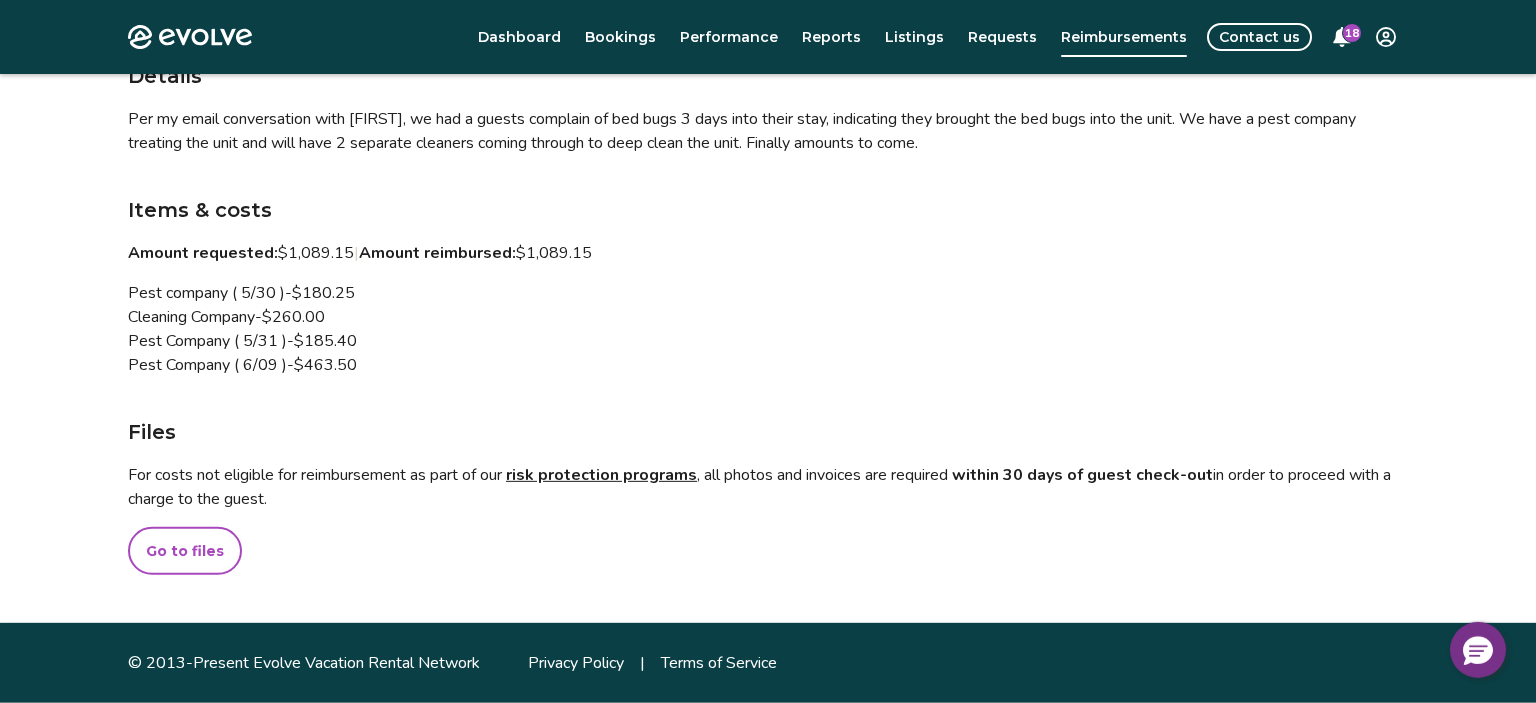 scroll, scrollTop: 432, scrollLeft: 0, axis: vertical 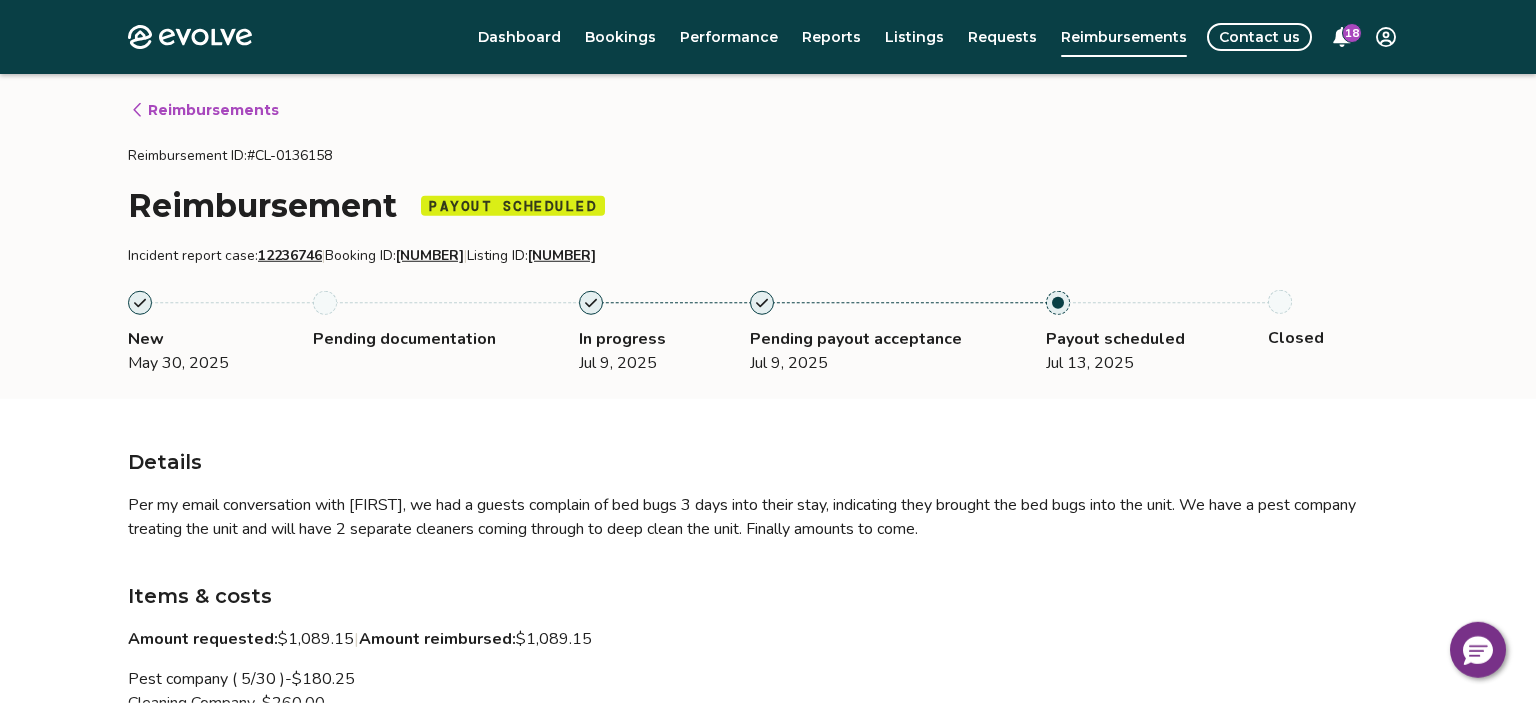 click on "Reimbursements" at bounding box center [204, 110] 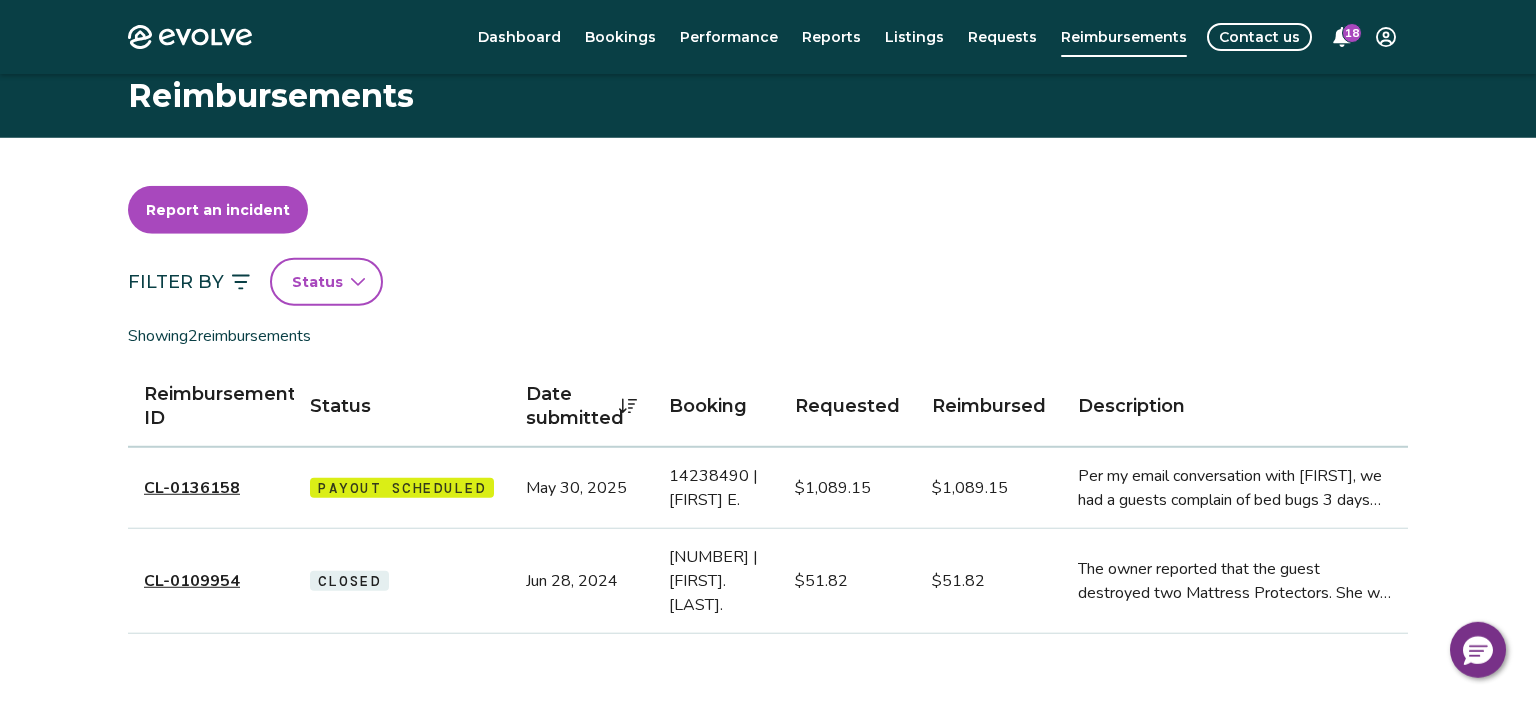 click on "Dashboard Bookings Performance Reports Listings Requests Reimbursements Contact us 18" at bounding box center [842, 37] 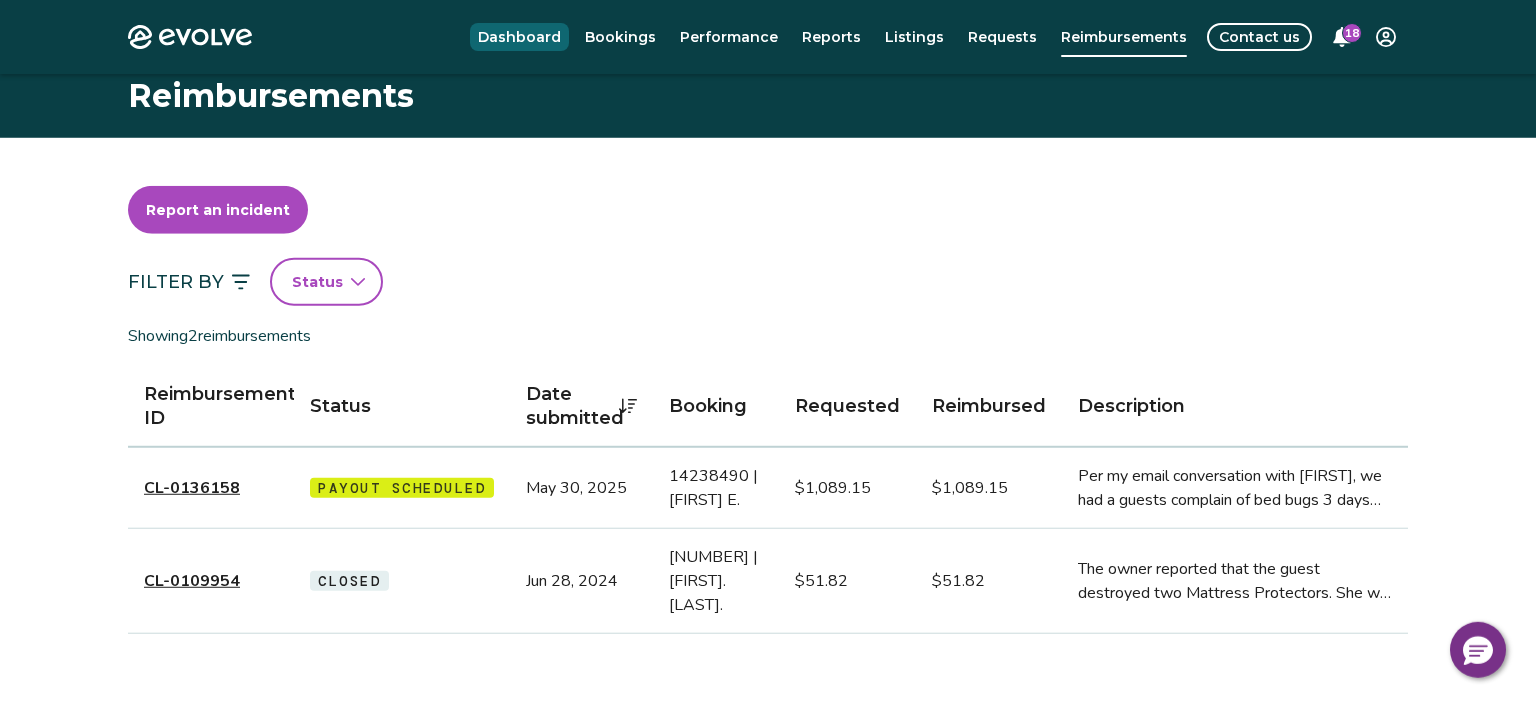 click on "Dashboard" at bounding box center (519, 37) 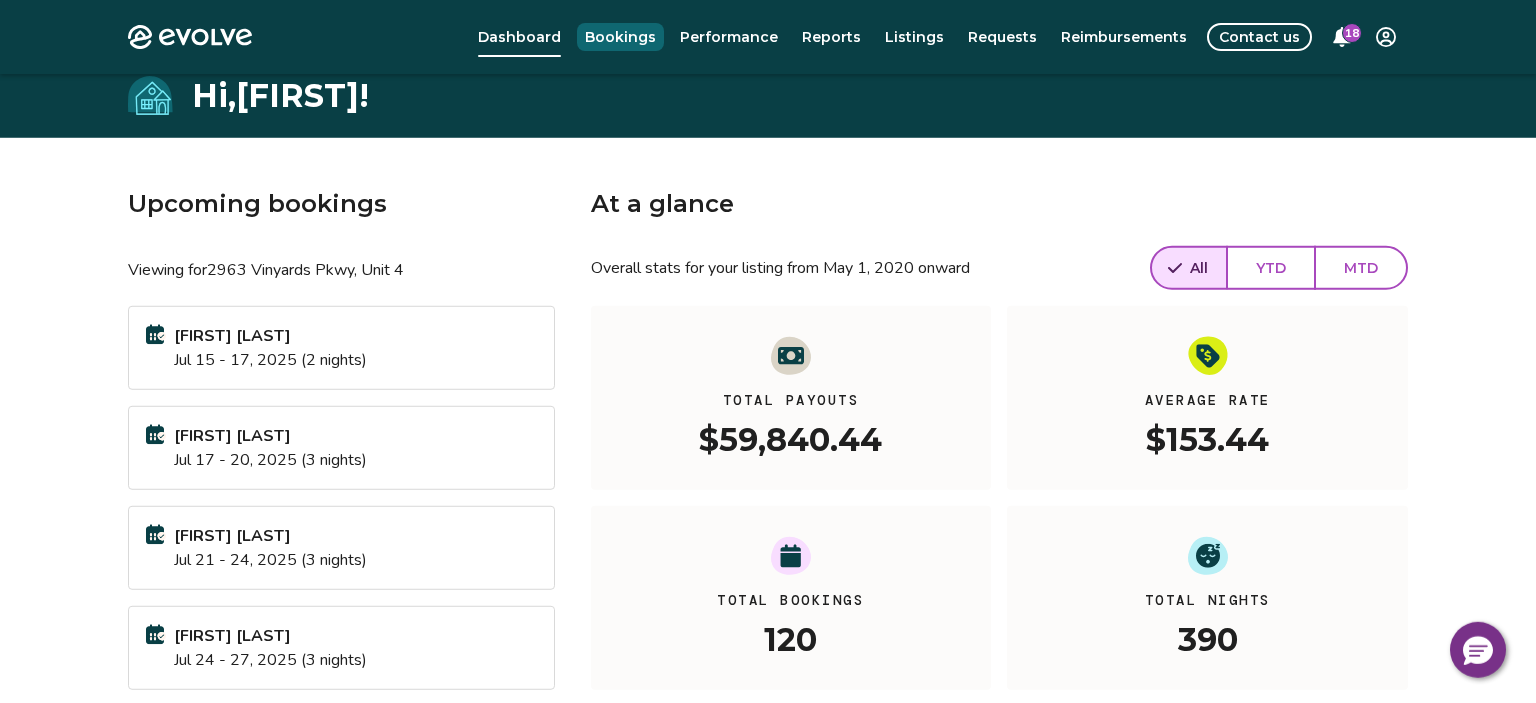 click on "Bookings" at bounding box center [620, 37] 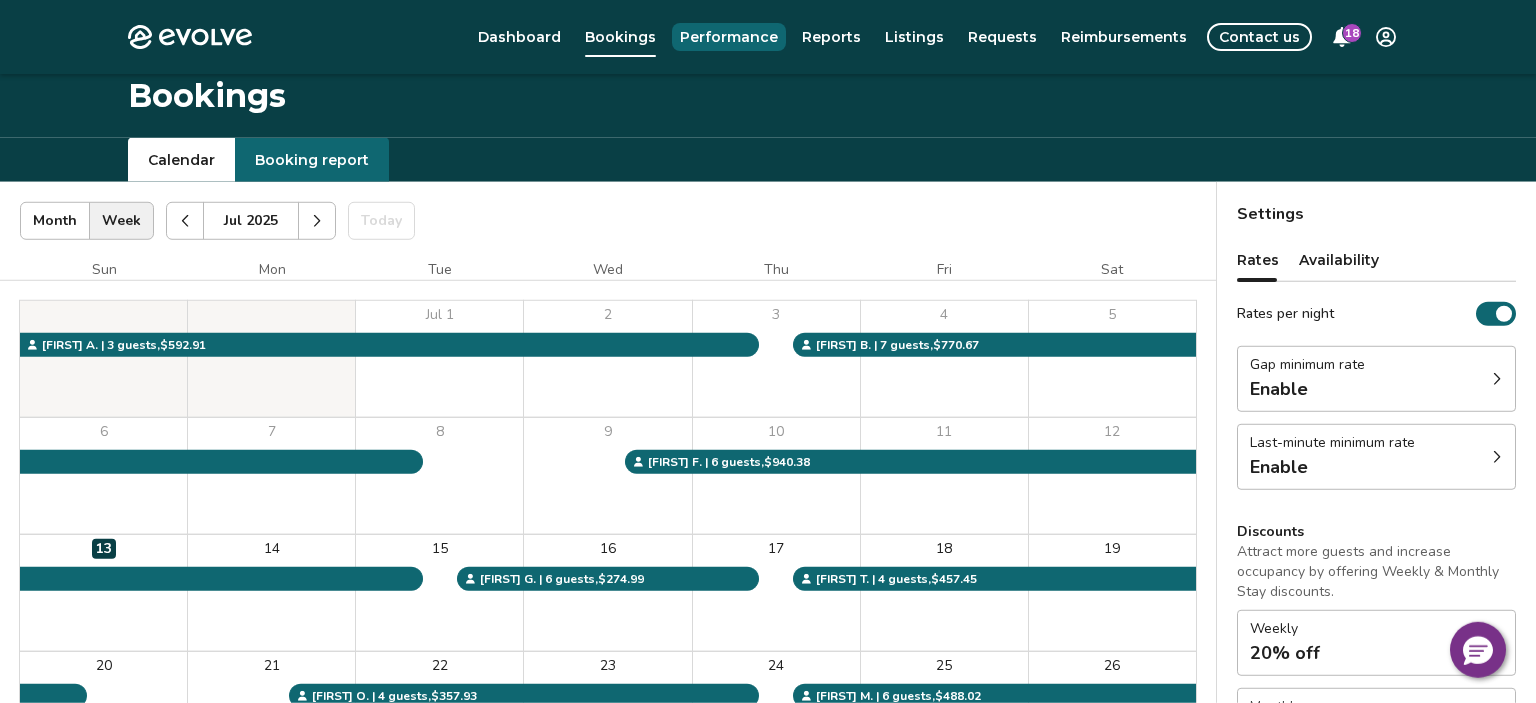 click on "Performance" at bounding box center (729, 37) 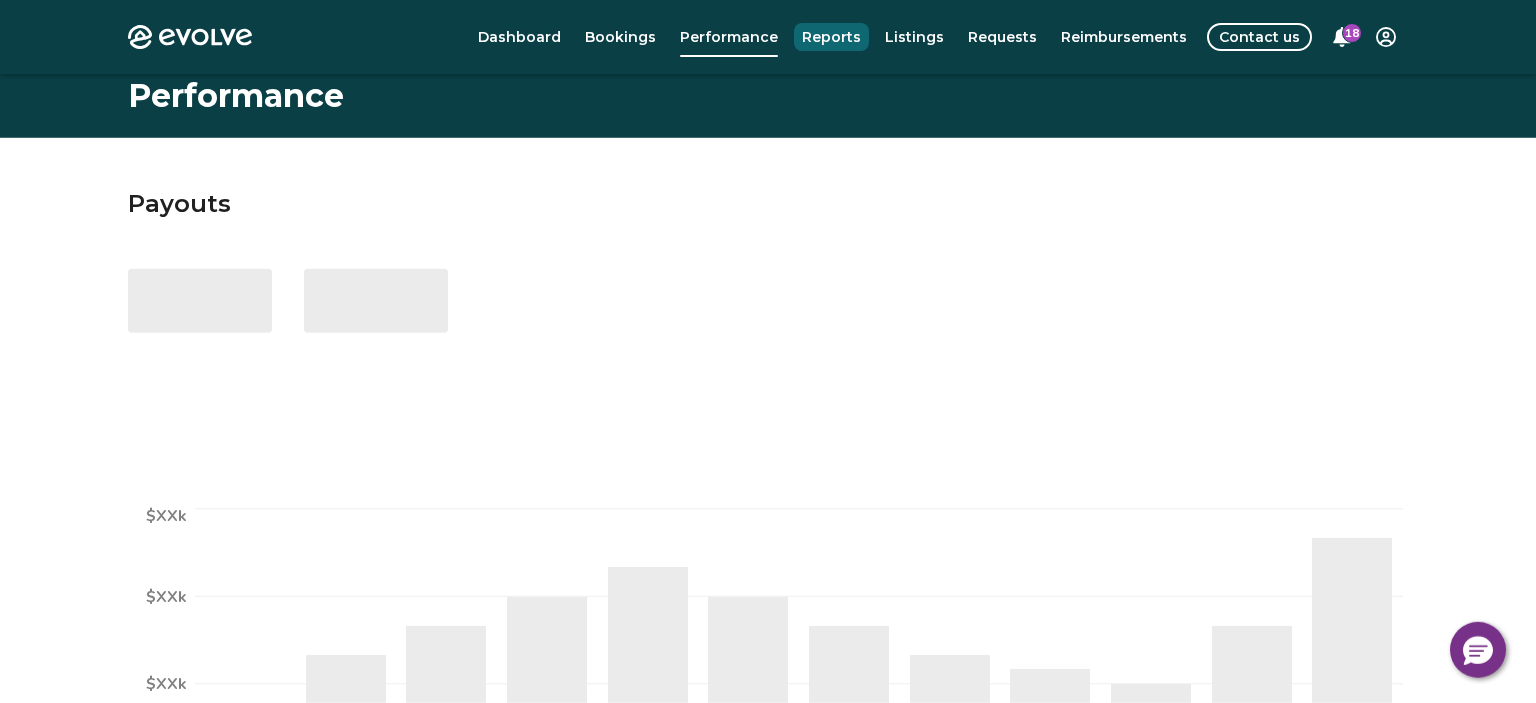 select on "****" 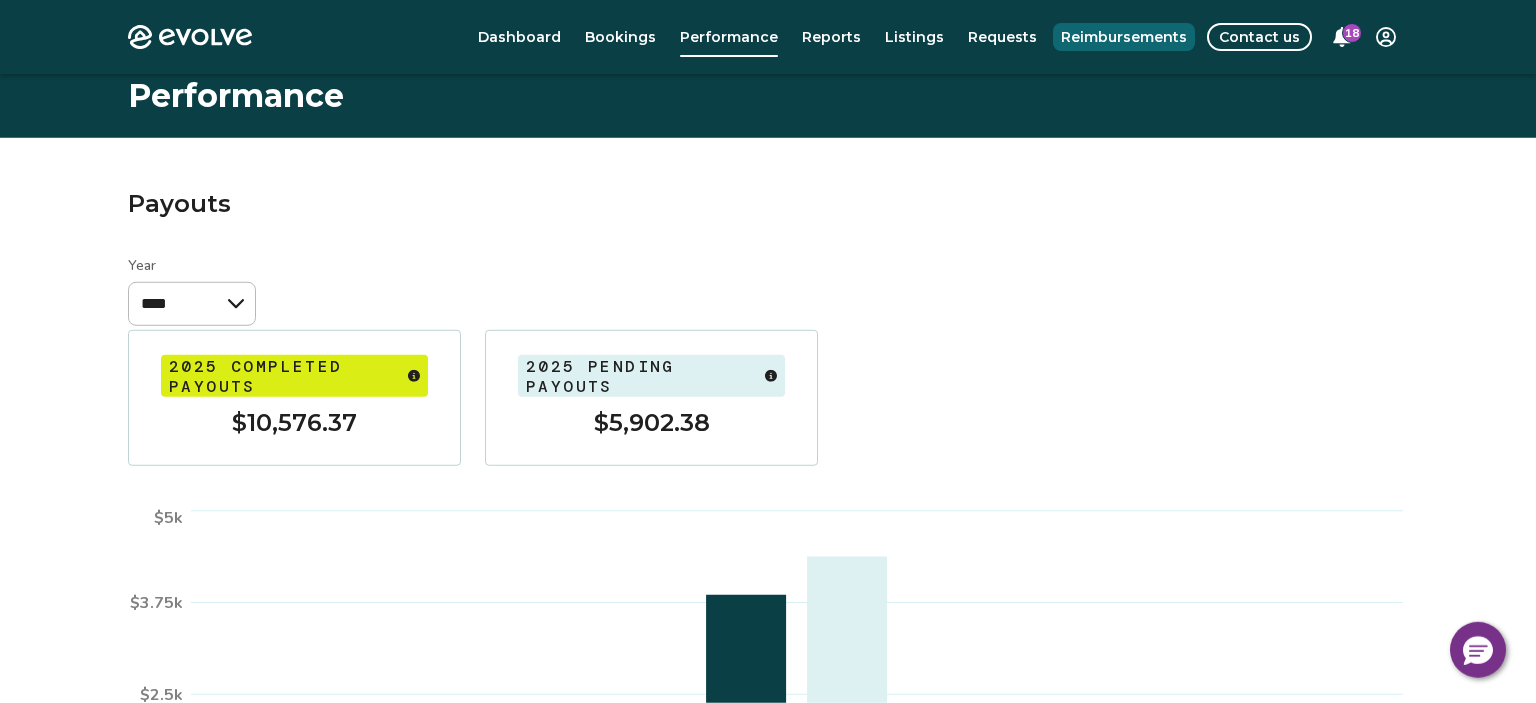 click on "Reimbursements" at bounding box center (1124, 37) 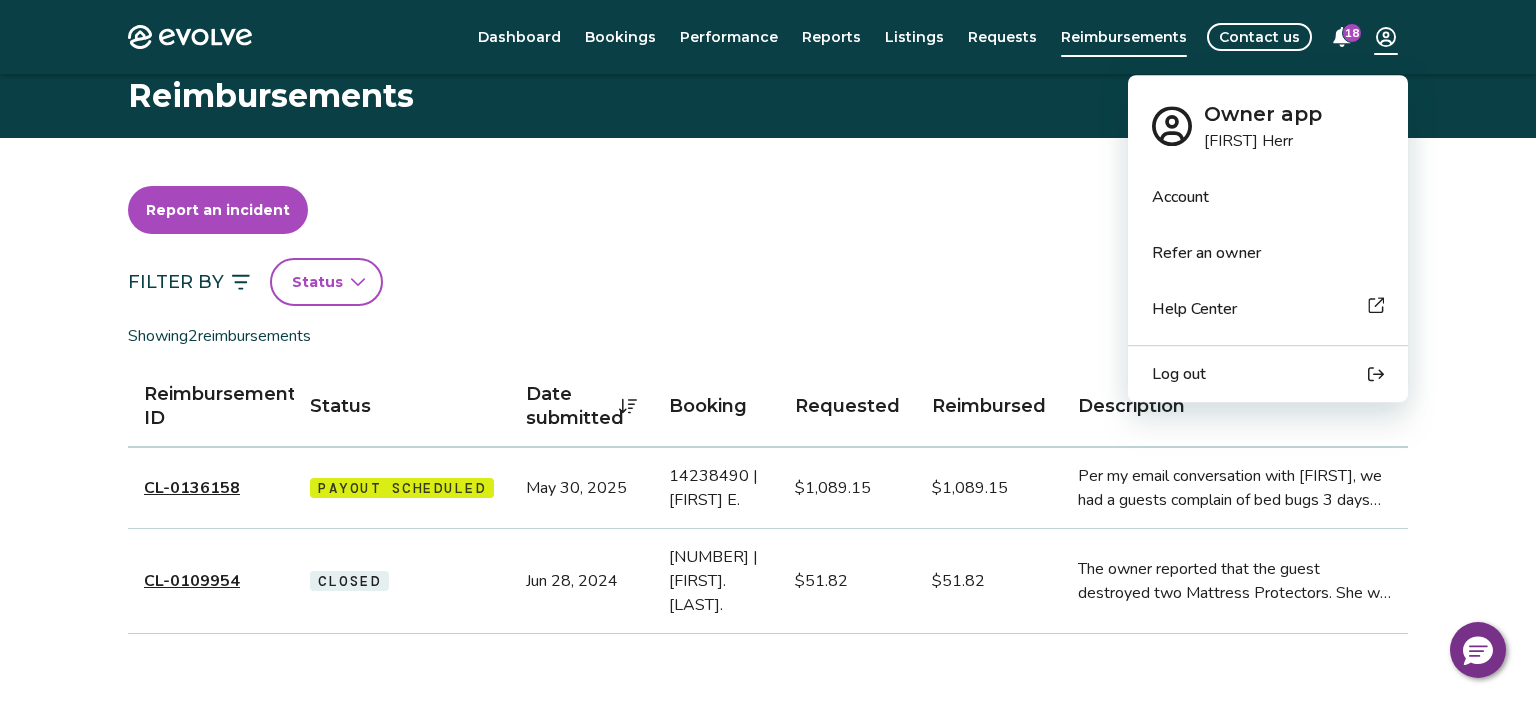 click on "Evolve Dashboard Bookings Performance Reports Listings Requests Reimbursements Contact us 18 Reimbursements Report an incident Filter By  Status Showing  2  reimbursement s Reimbursement ID Status Date submitted Booking Requested Reimbursed Description CL-0136158 Payout Scheduled May 30, 2025 14238490 | [FIRST] E. $1,089.15 $1,089.15 [ ref:!00D600KZ9P.!500Pl0iWcaI:ref]
Per my email conversation with Abrar, we had a guests complain of bed bugs 3 days into their stay, indicating they brought the bed bugs into the unit. We have a pest company treating the unit and will have 2 separate cleaners coming through to deep clean the unit. Finally amounts to come. CL-0109954 Closed Jun 28, 2024 13265431 | [FIRST]. [LAST]. $51.82 $51.82 The owner reported that the guest destroyed two Mattress Protectors. She will submit pictures. The cleaner hasn't charged extra. © 2013-Present Evolve Vacation Rental Network Privacy Policy | Terms of Service
$0 Owner app [FIRST]   Herr Account" at bounding box center (768, 517) 